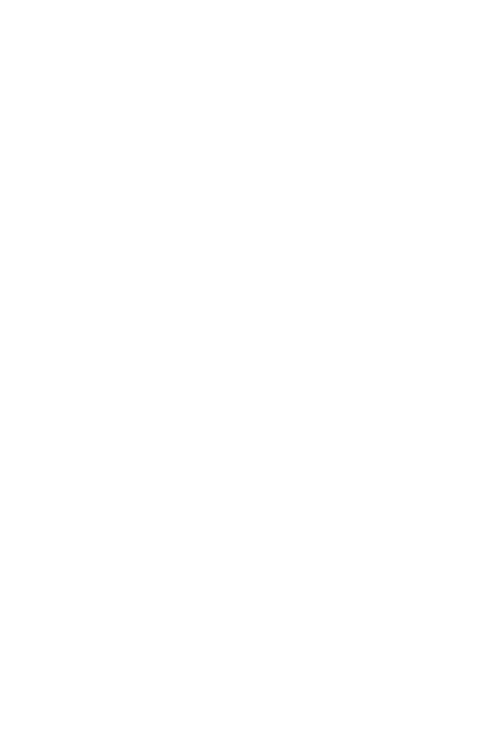 scroll, scrollTop: 0, scrollLeft: 0, axis: both 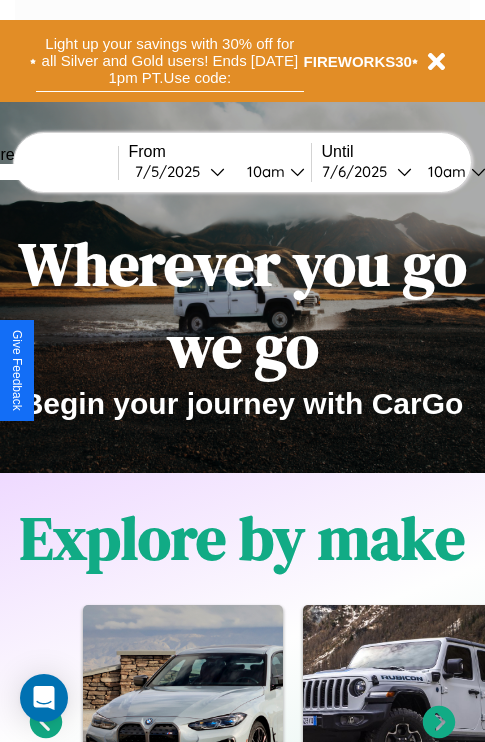 click on "Light up your savings with 30% off for all Silver and Gold users! Ends [DATE] 1pm PT.  Use code:" at bounding box center (170, 61) 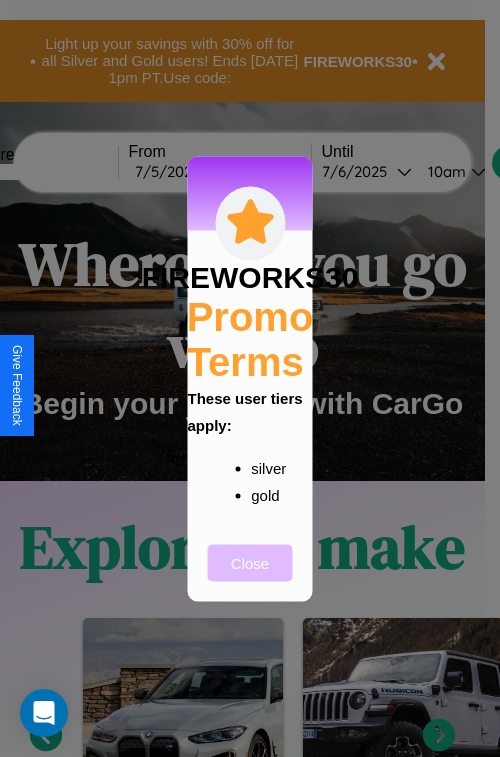 click on "Close" at bounding box center [250, 562] 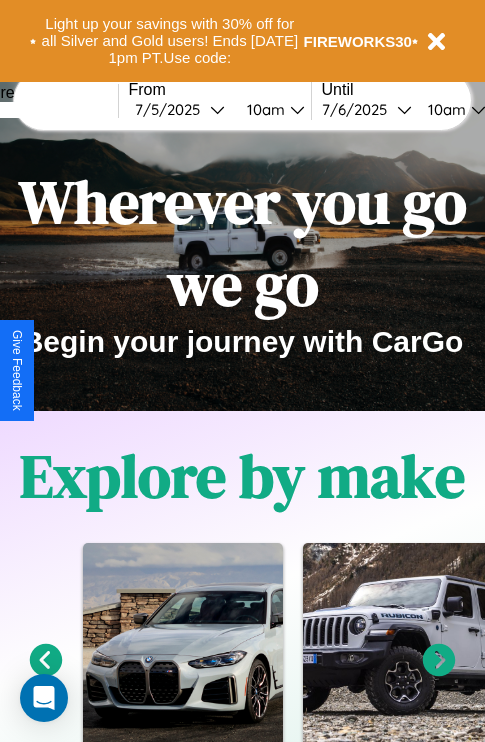 scroll, scrollTop: 0, scrollLeft: 0, axis: both 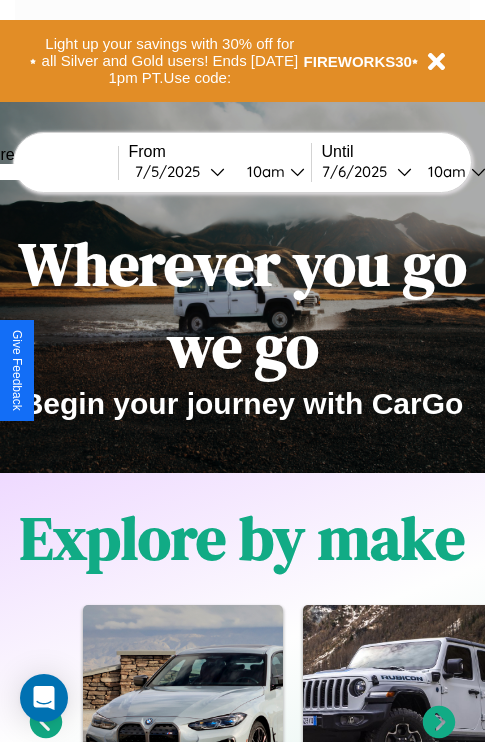 click at bounding box center (43, 172) 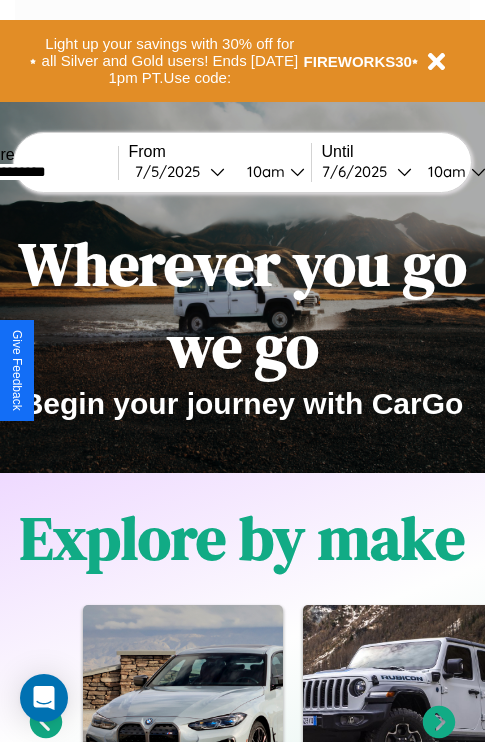 type on "**********" 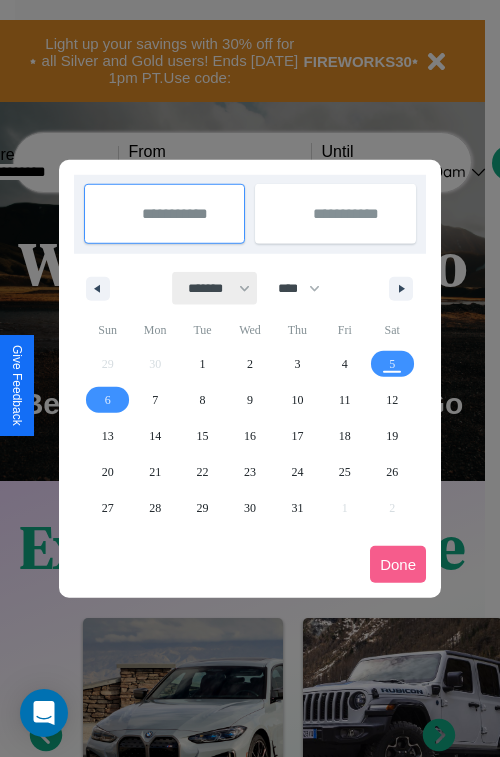 click on "******* ******** ***** ***** *** **** **** ****** ********* ******* ******** ********" at bounding box center [215, 288] 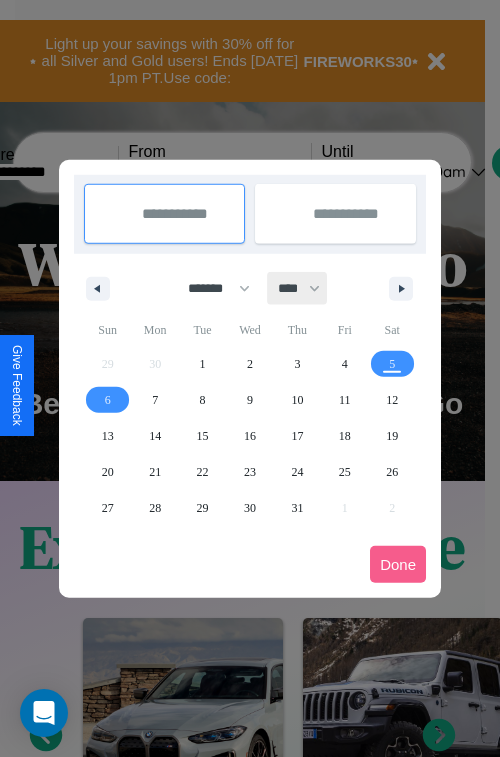 click on "**** **** **** **** **** **** **** **** **** **** **** **** **** **** **** **** **** **** **** **** **** **** **** **** **** **** **** **** **** **** **** **** **** **** **** **** **** **** **** **** **** **** **** **** **** **** **** **** **** **** **** **** **** **** **** **** **** **** **** **** **** **** **** **** **** **** **** **** **** **** **** **** **** **** **** **** **** **** **** **** **** **** **** **** **** **** **** **** **** **** **** **** **** **** **** **** **** **** **** **** **** **** **** **** **** **** **** **** **** **** **** **** **** **** **** **** **** **** **** **** ****" at bounding box center [298, 288] 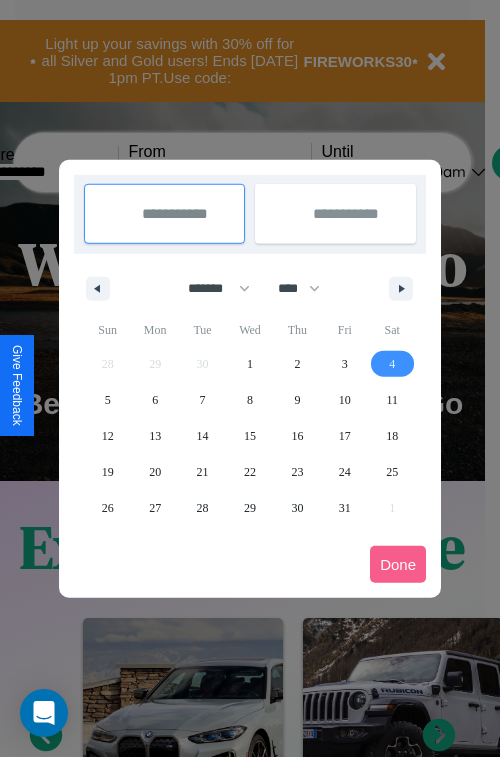 click on "4" at bounding box center [392, 364] 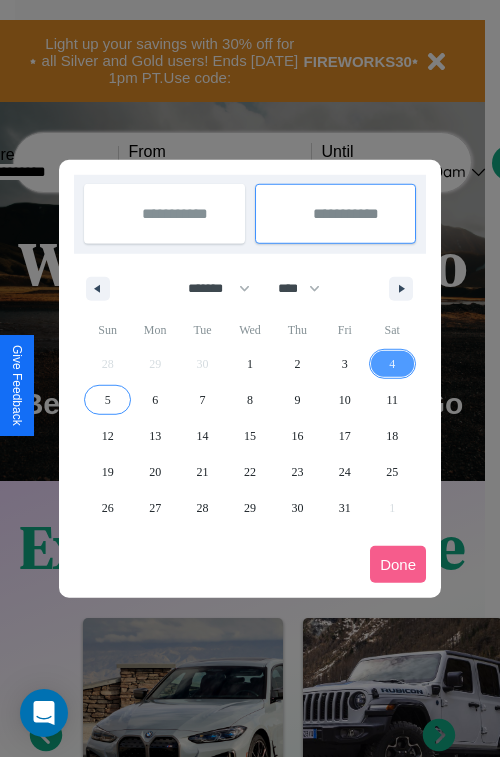 click on "5" at bounding box center [108, 400] 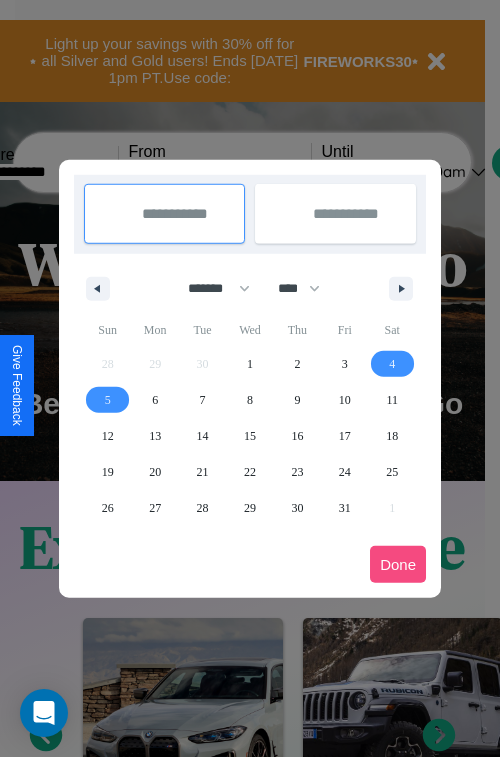 click on "Done" at bounding box center [398, 564] 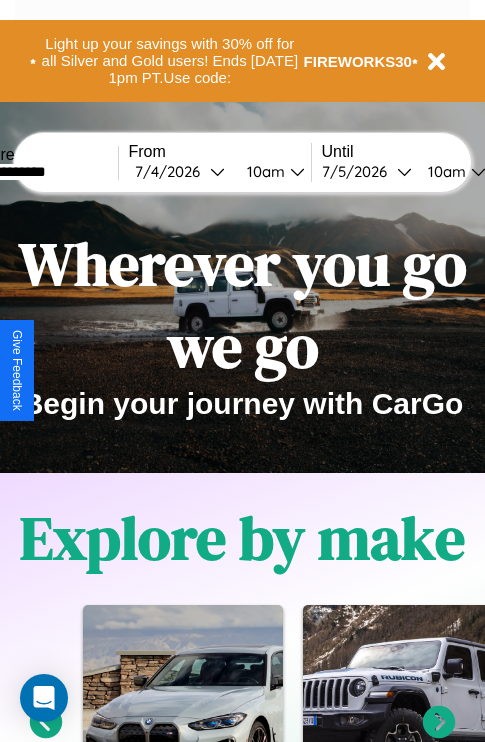 scroll, scrollTop: 0, scrollLeft: 68, axis: horizontal 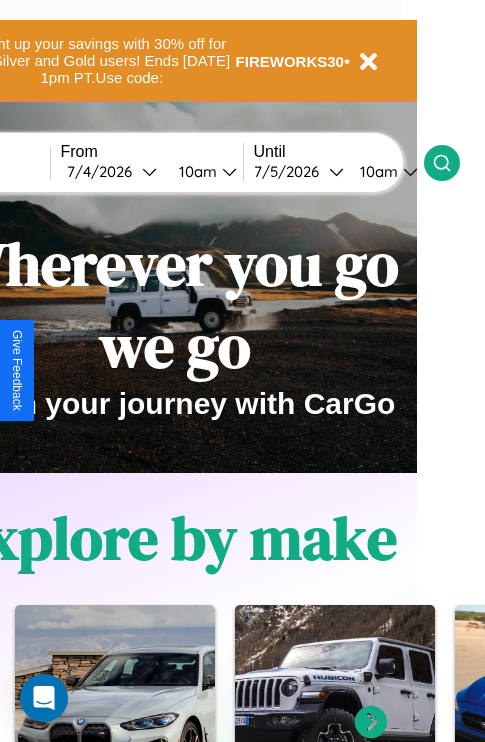 click 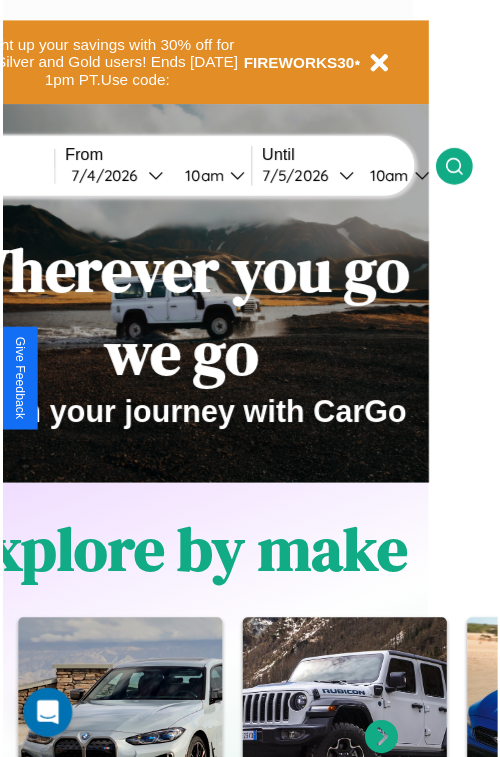 scroll, scrollTop: 0, scrollLeft: 0, axis: both 